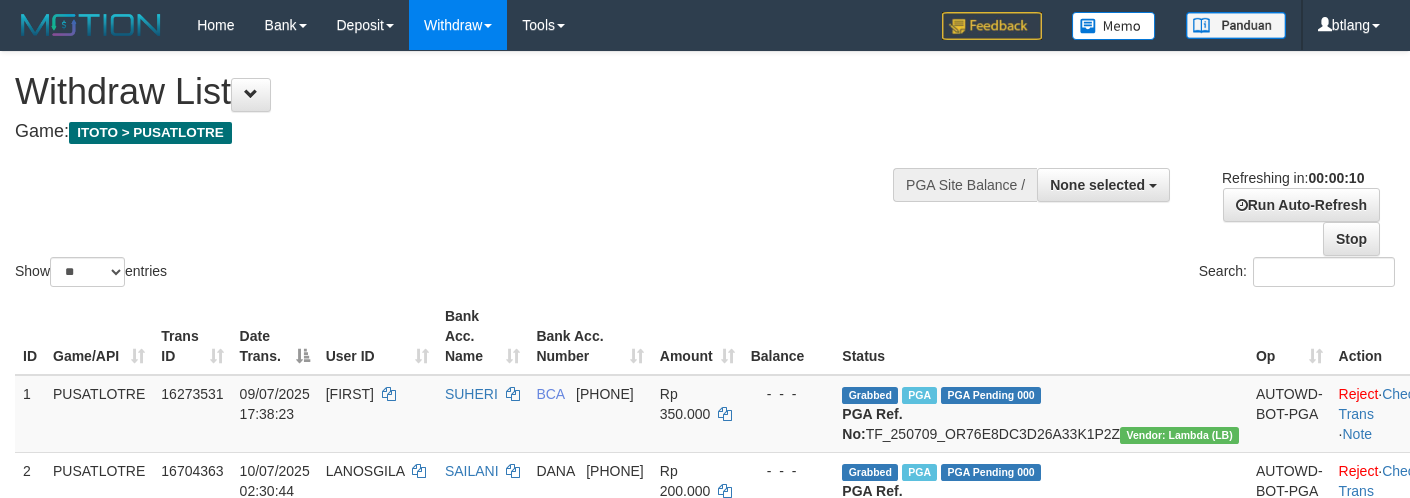 scroll, scrollTop: 0, scrollLeft: 0, axis: both 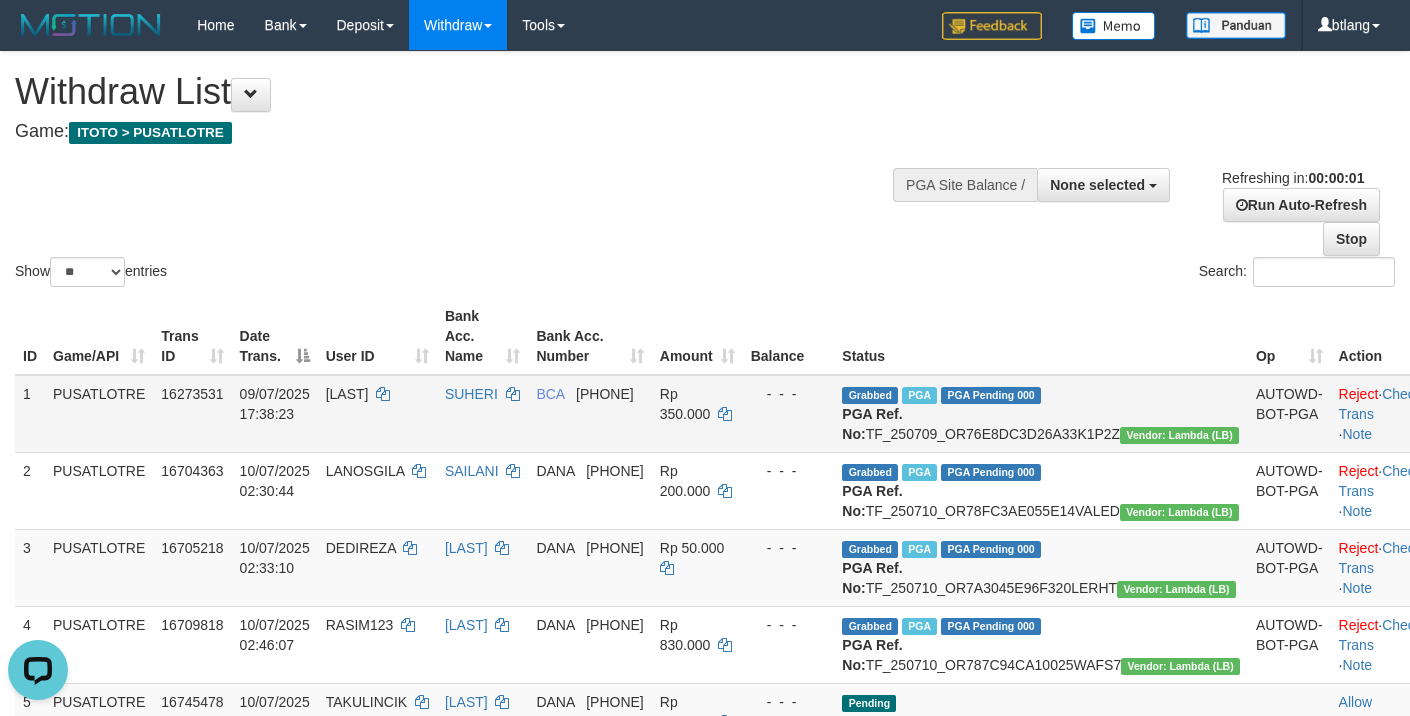 drag, startPoint x: 877, startPoint y: 510, endPoint x: 910, endPoint y: 433, distance: 83.773506 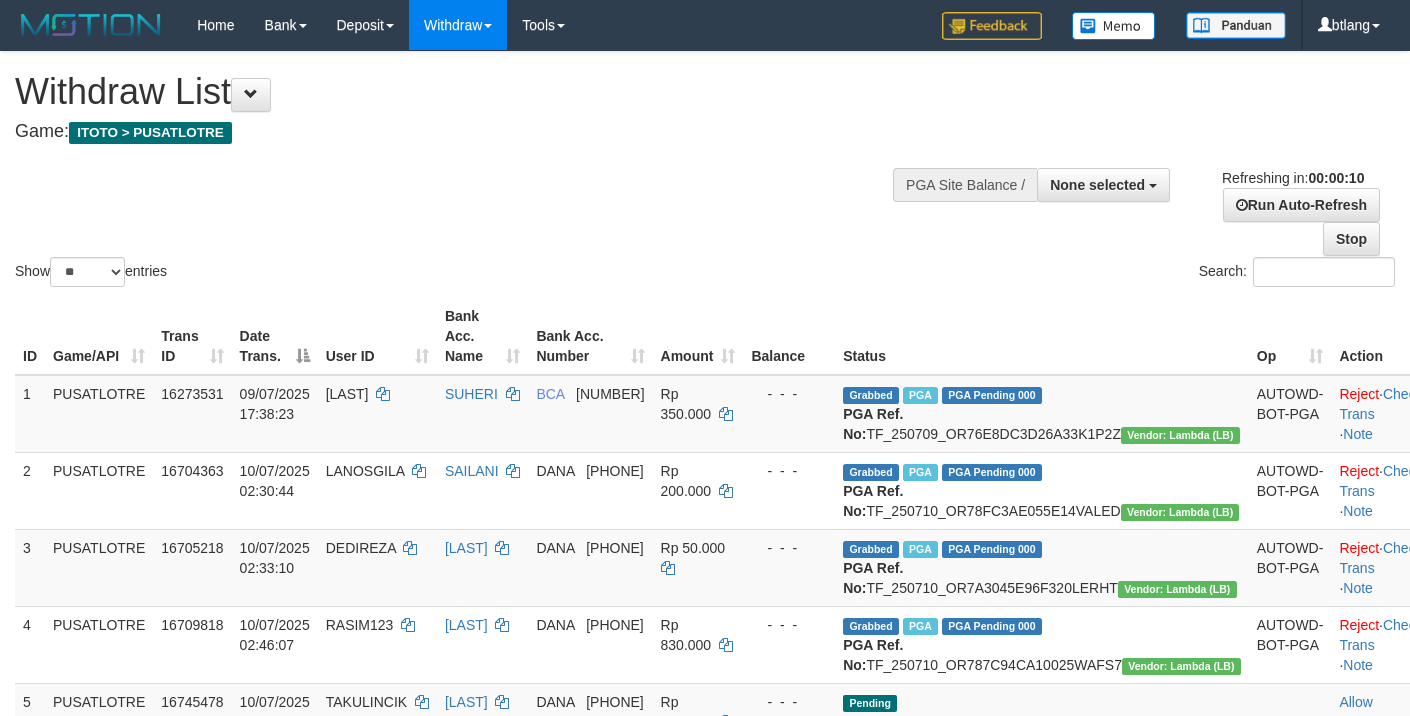 scroll, scrollTop: 0, scrollLeft: 0, axis: both 